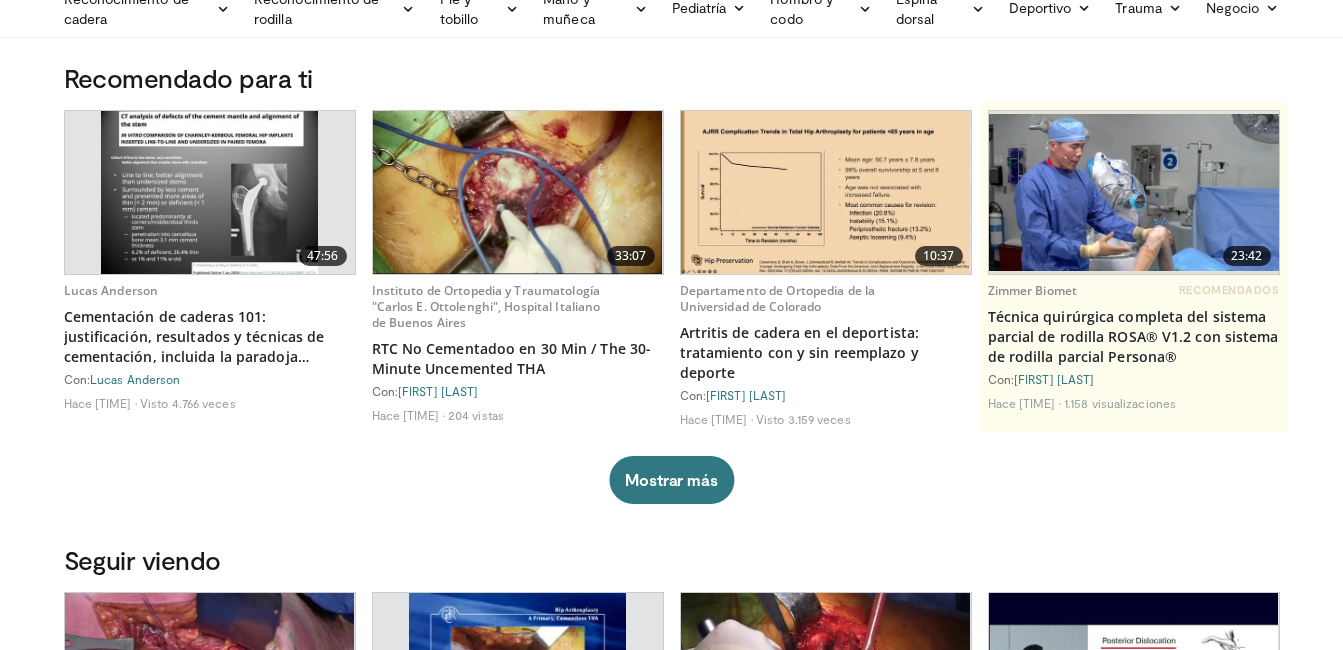 scroll, scrollTop: 0, scrollLeft: 0, axis: both 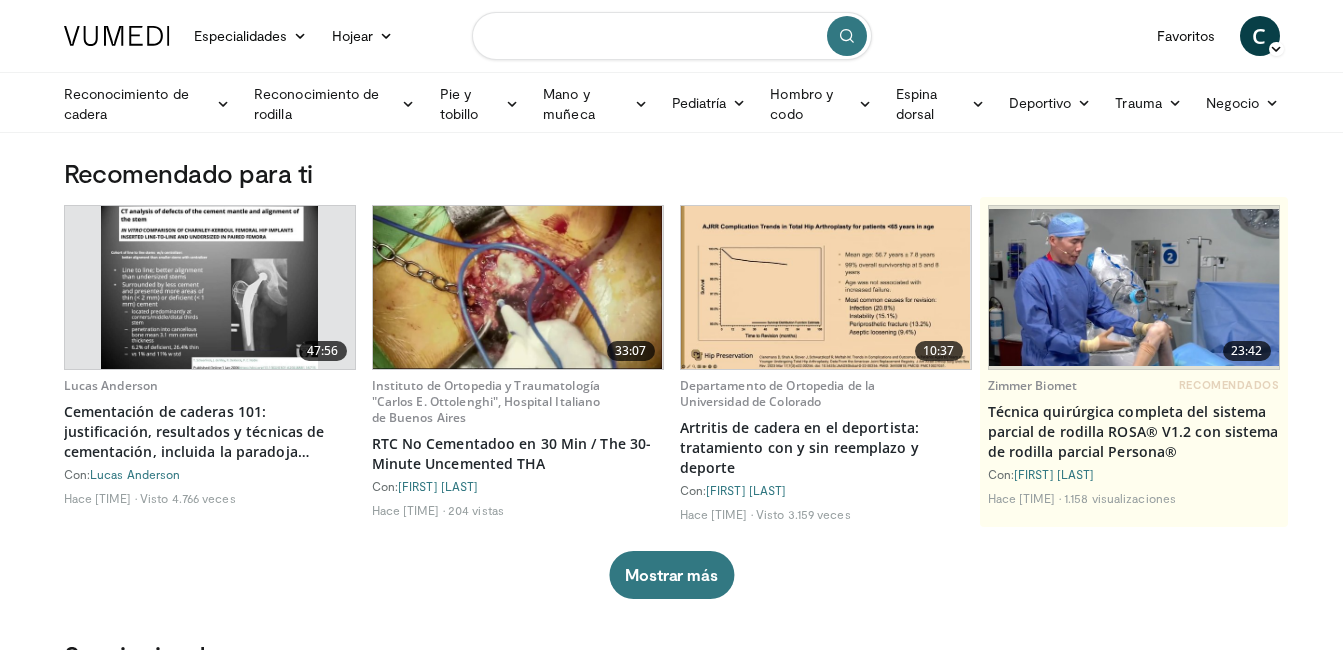 click at bounding box center (672, 36) 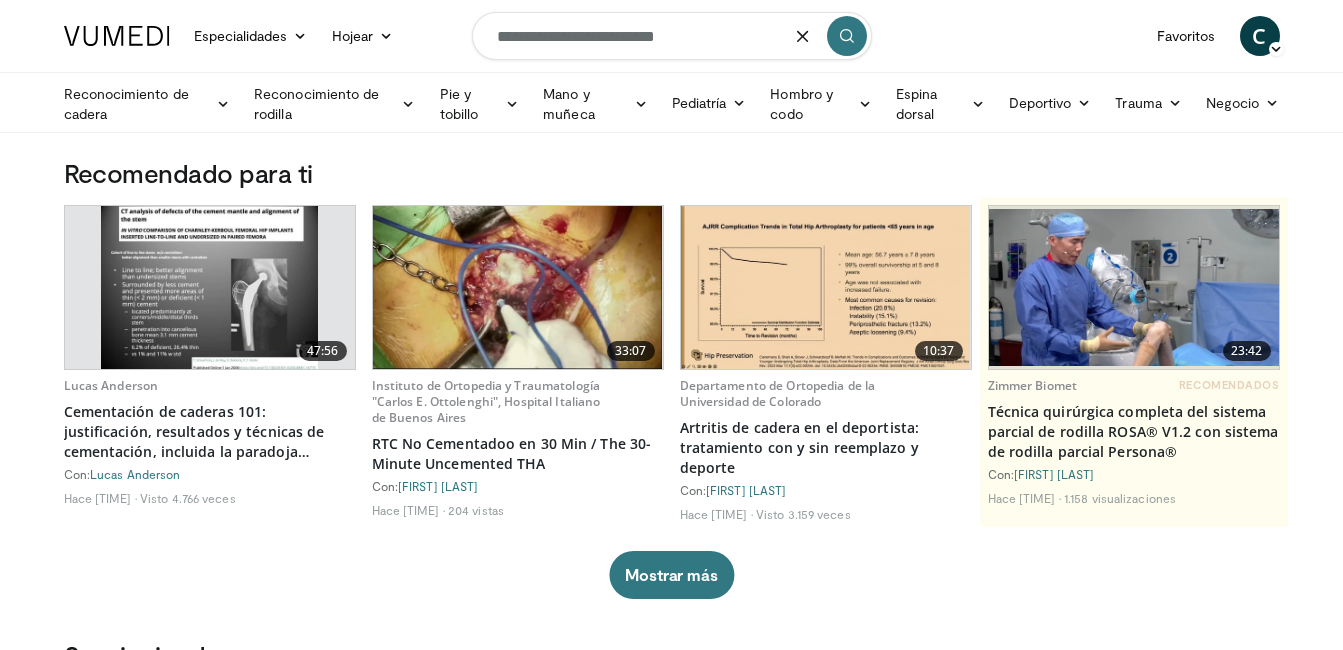 type on "**********" 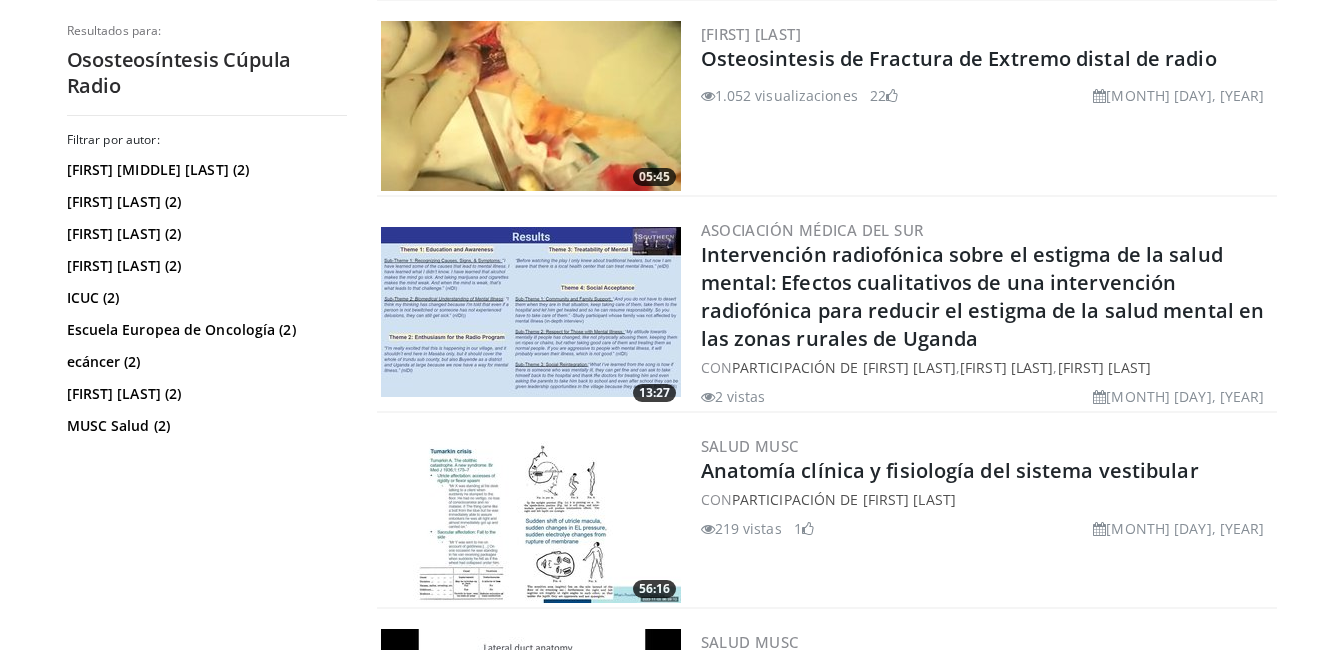 scroll, scrollTop: 0, scrollLeft: 0, axis: both 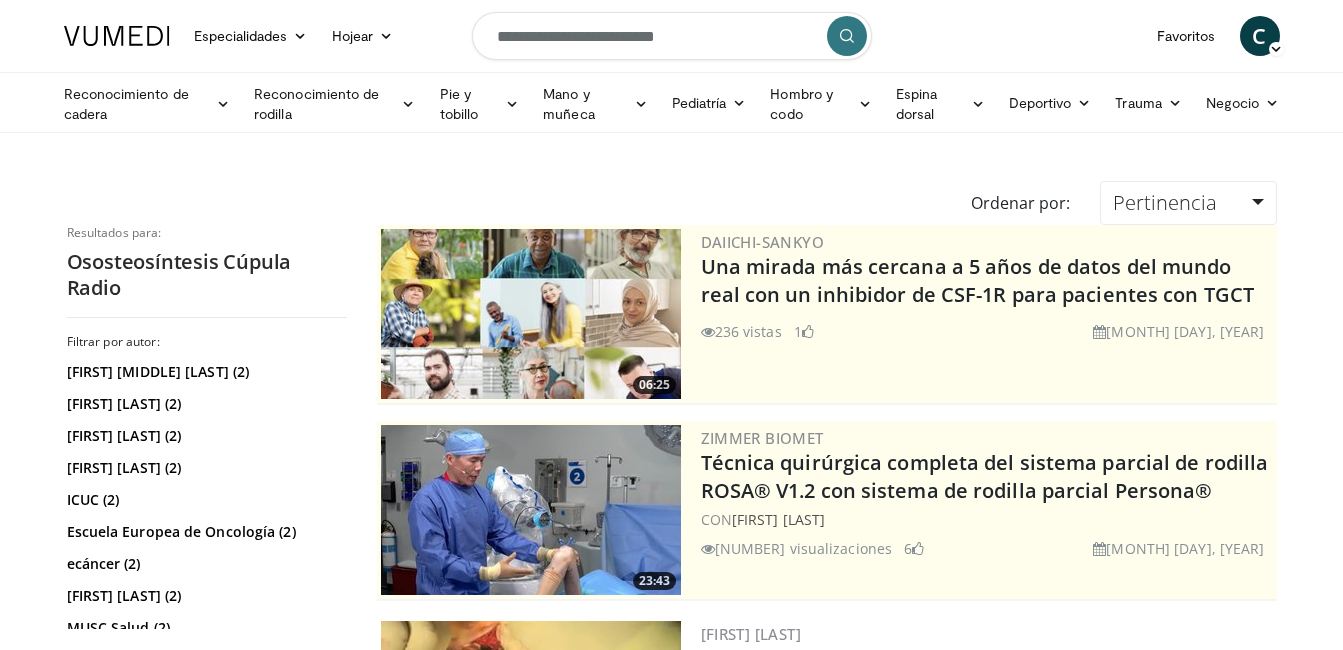 click on "**********" at bounding box center [672, 36] 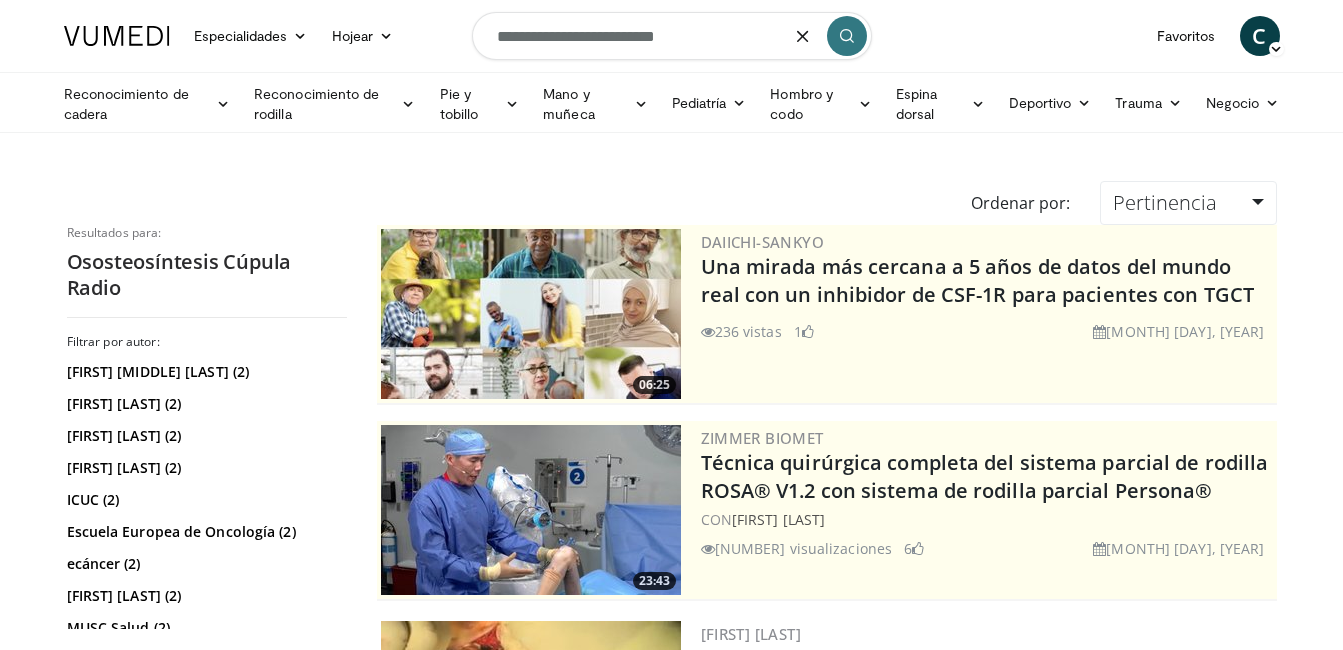 click on "**********" at bounding box center (672, 36) 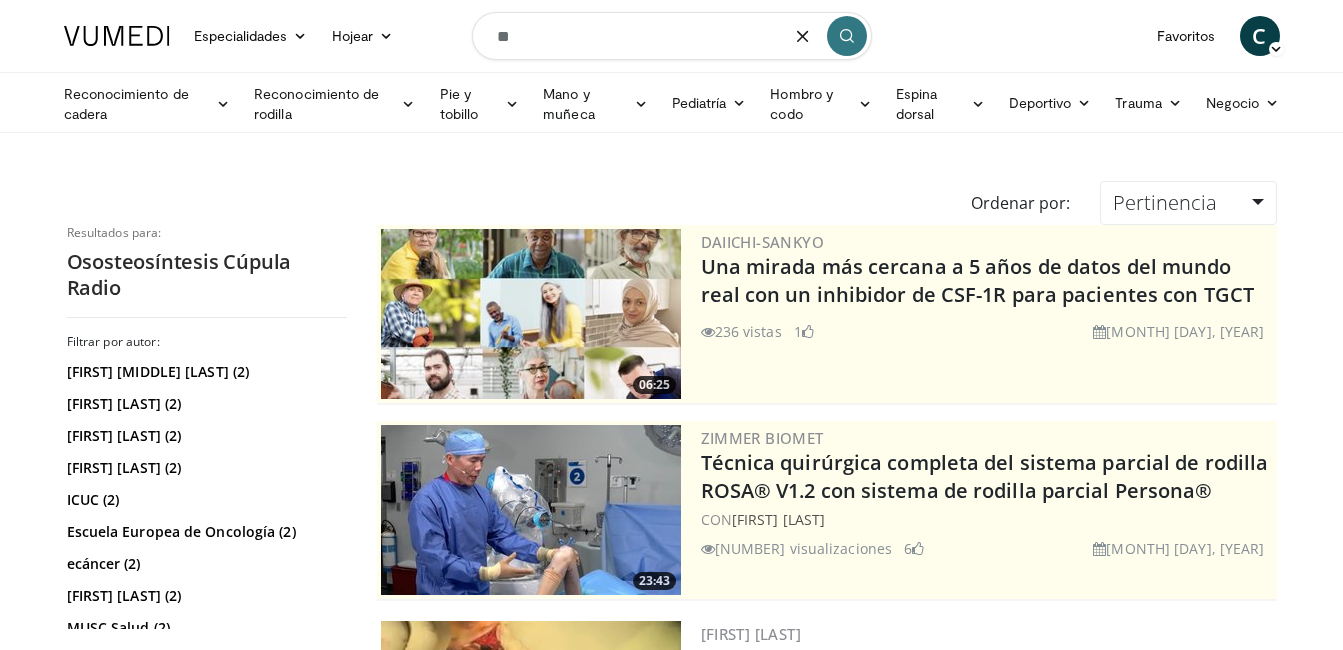 type on "*" 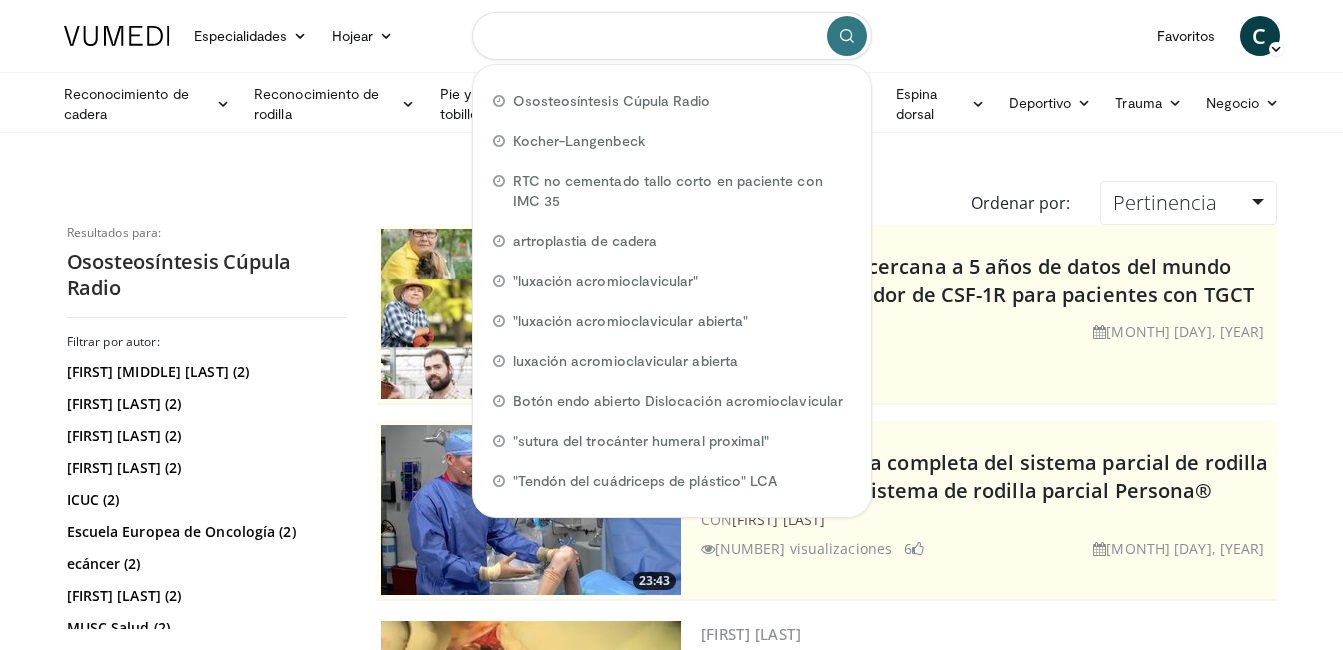 paste on "**********" 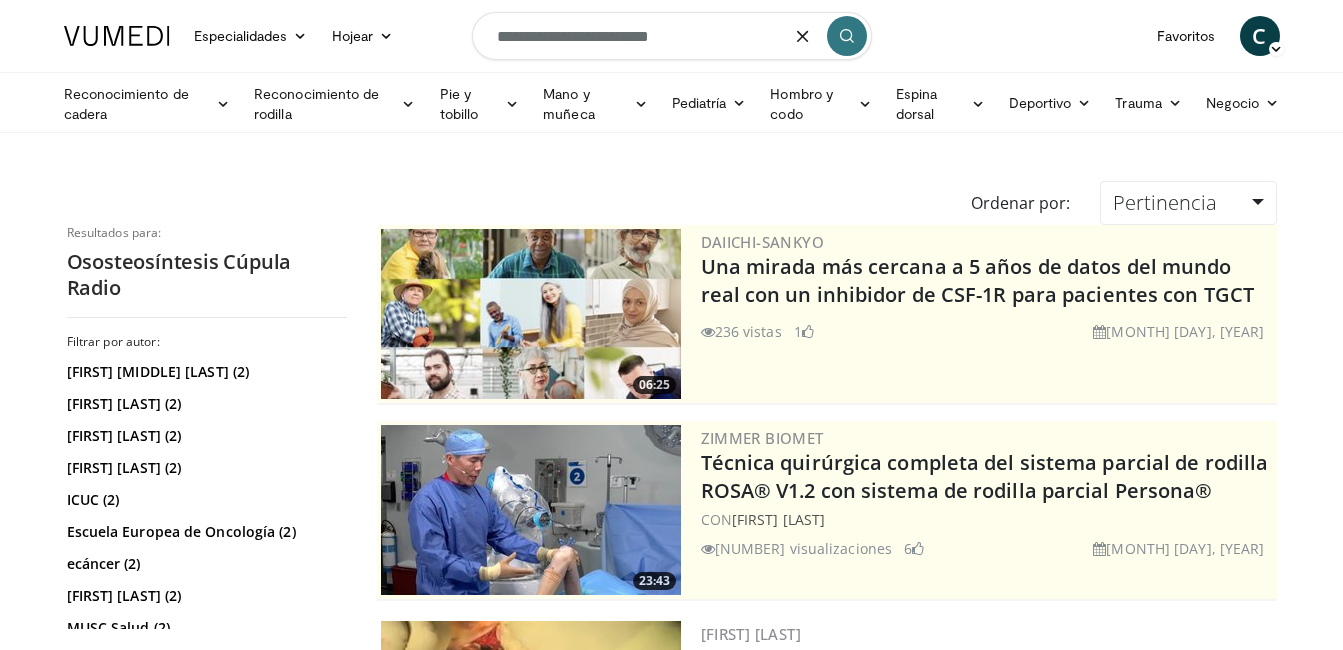 type on "**********" 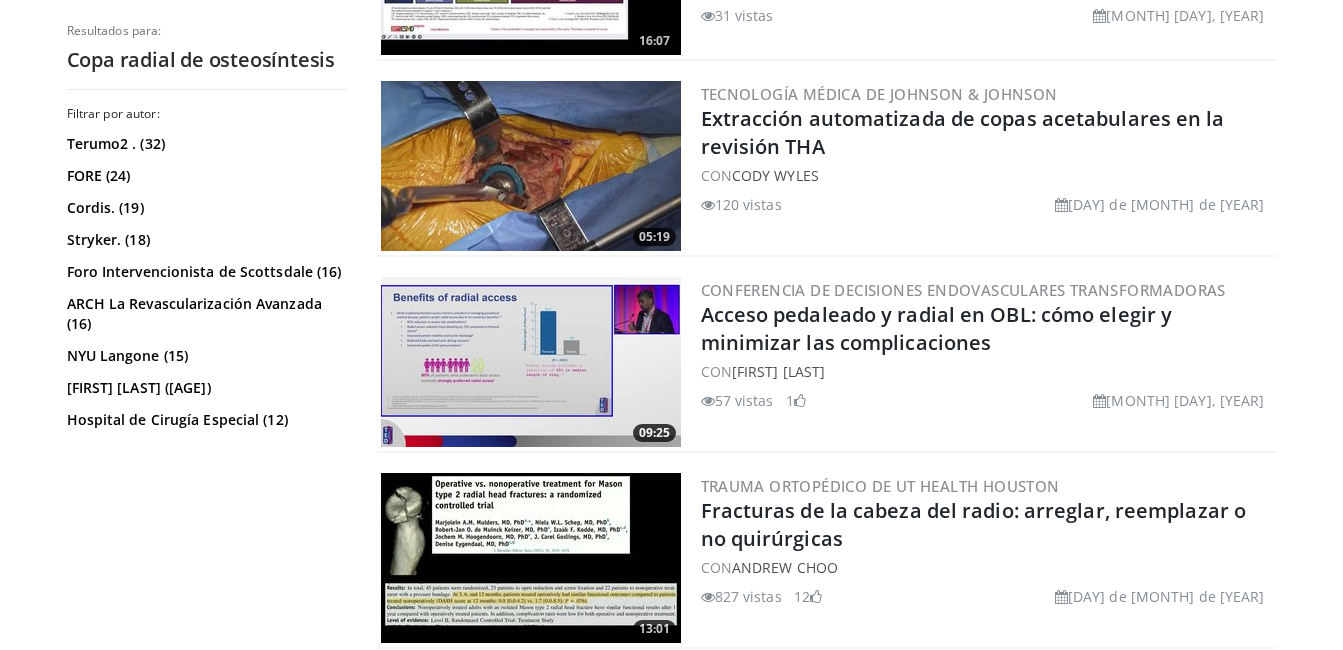 scroll, scrollTop: 3800, scrollLeft: 0, axis: vertical 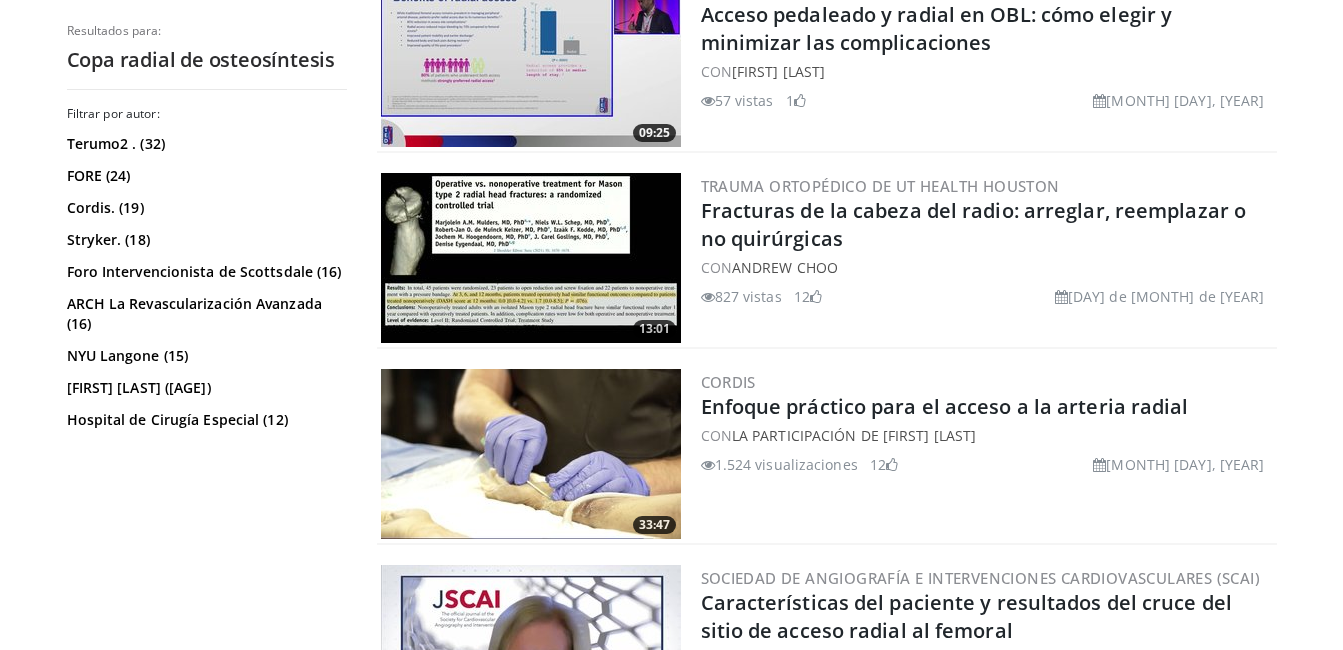 click at bounding box center (531, 258) 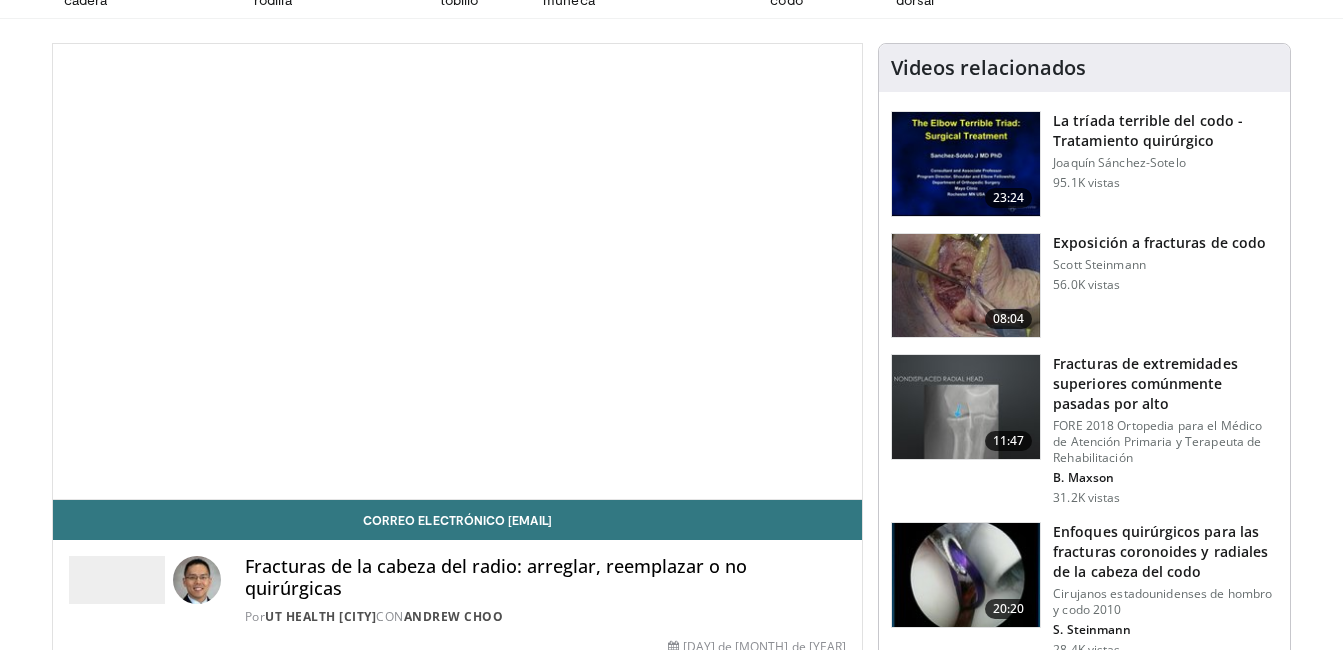 scroll, scrollTop: 200, scrollLeft: 0, axis: vertical 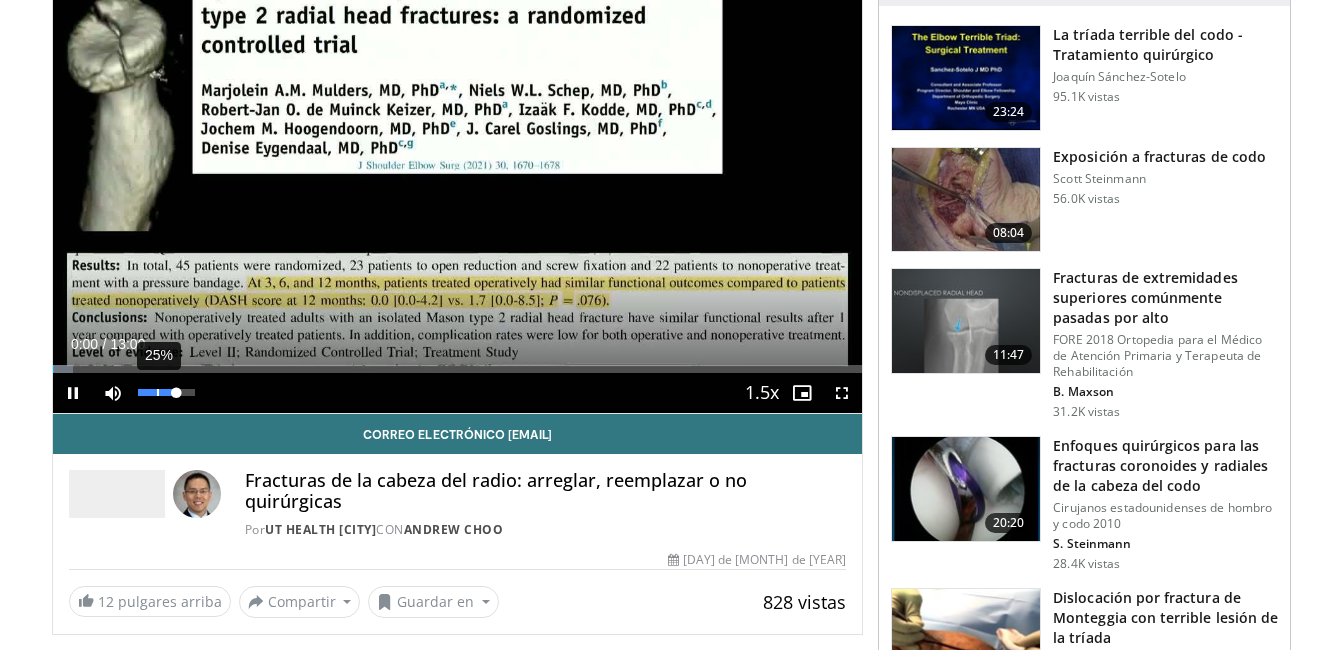 click on "25%" at bounding box center (167, 393) 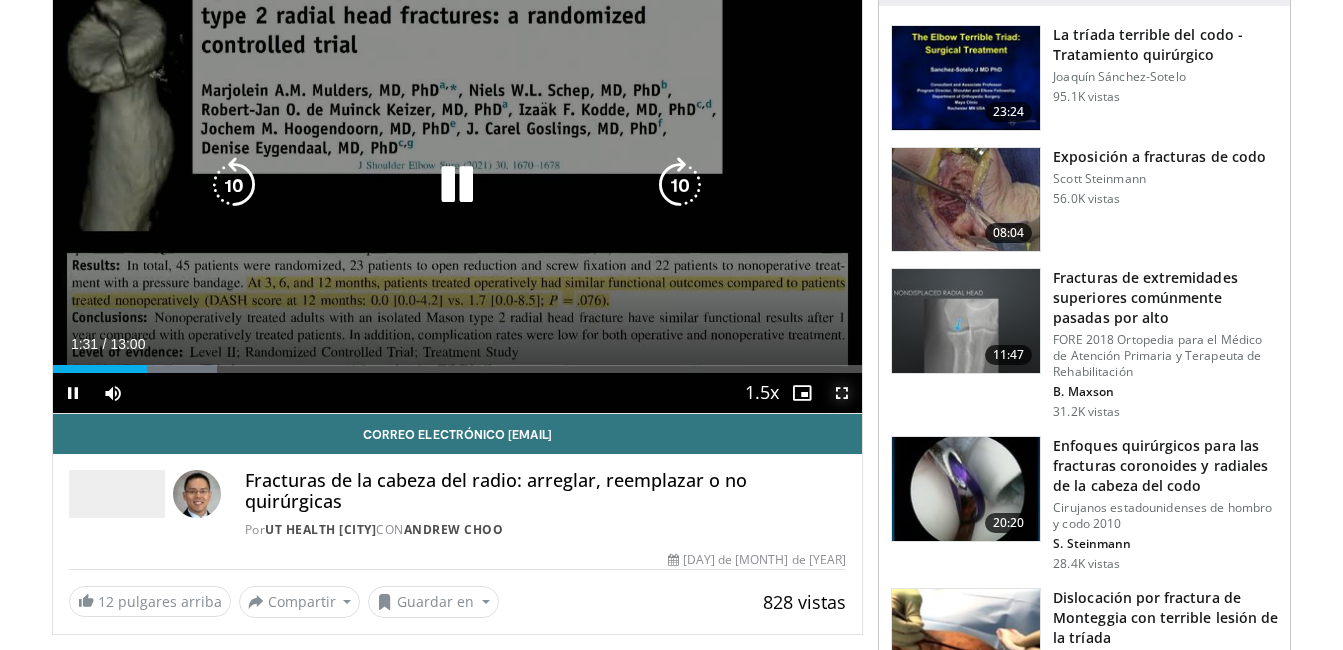 drag, startPoint x: 842, startPoint y: 393, endPoint x: 823, endPoint y: 456, distance: 65.802734 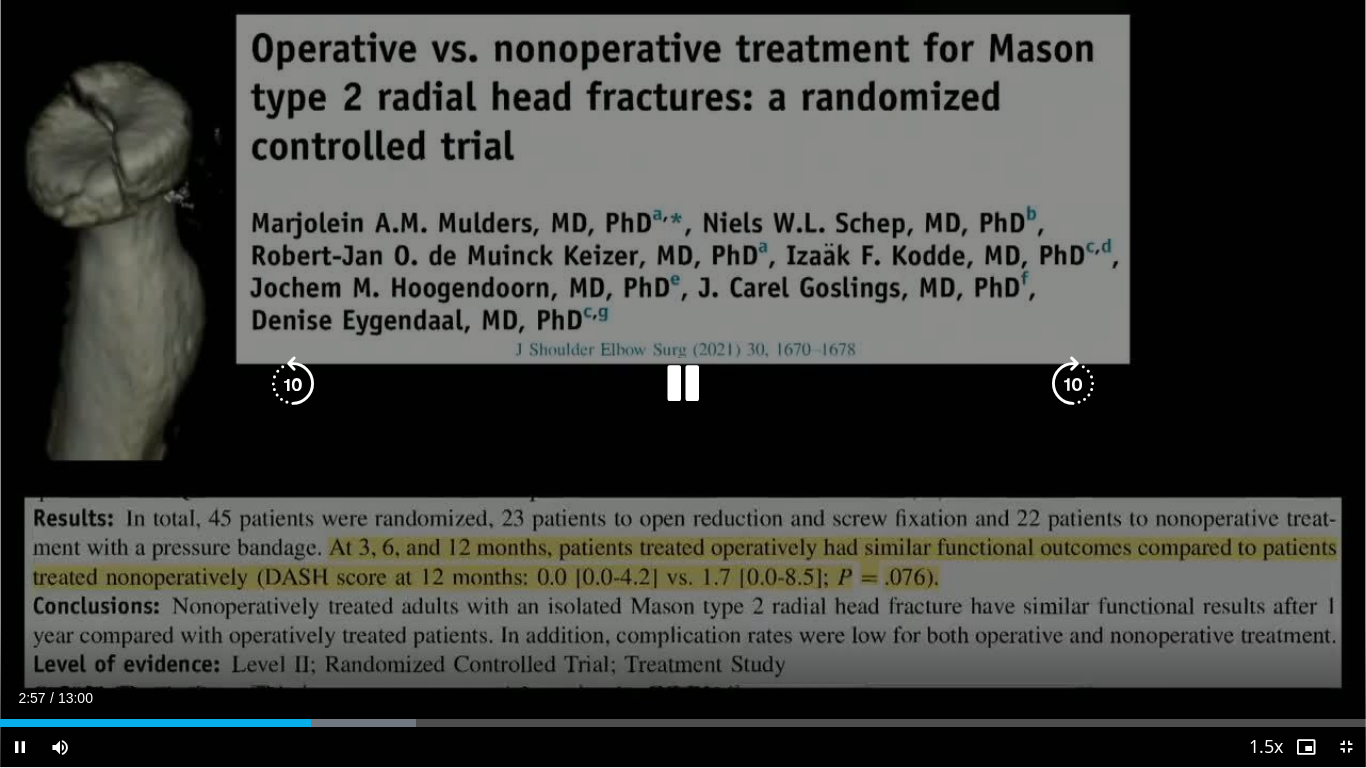 click at bounding box center [683, 384] 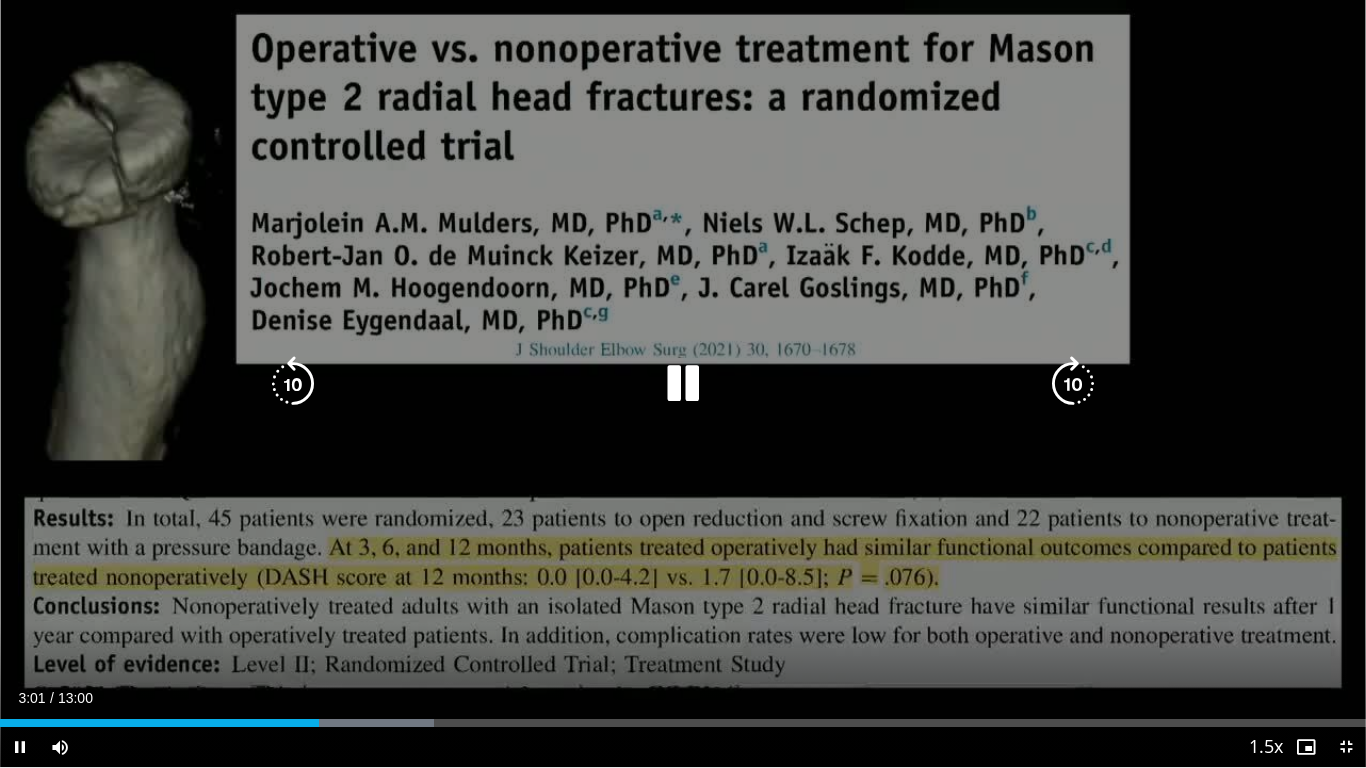 click at bounding box center [683, 384] 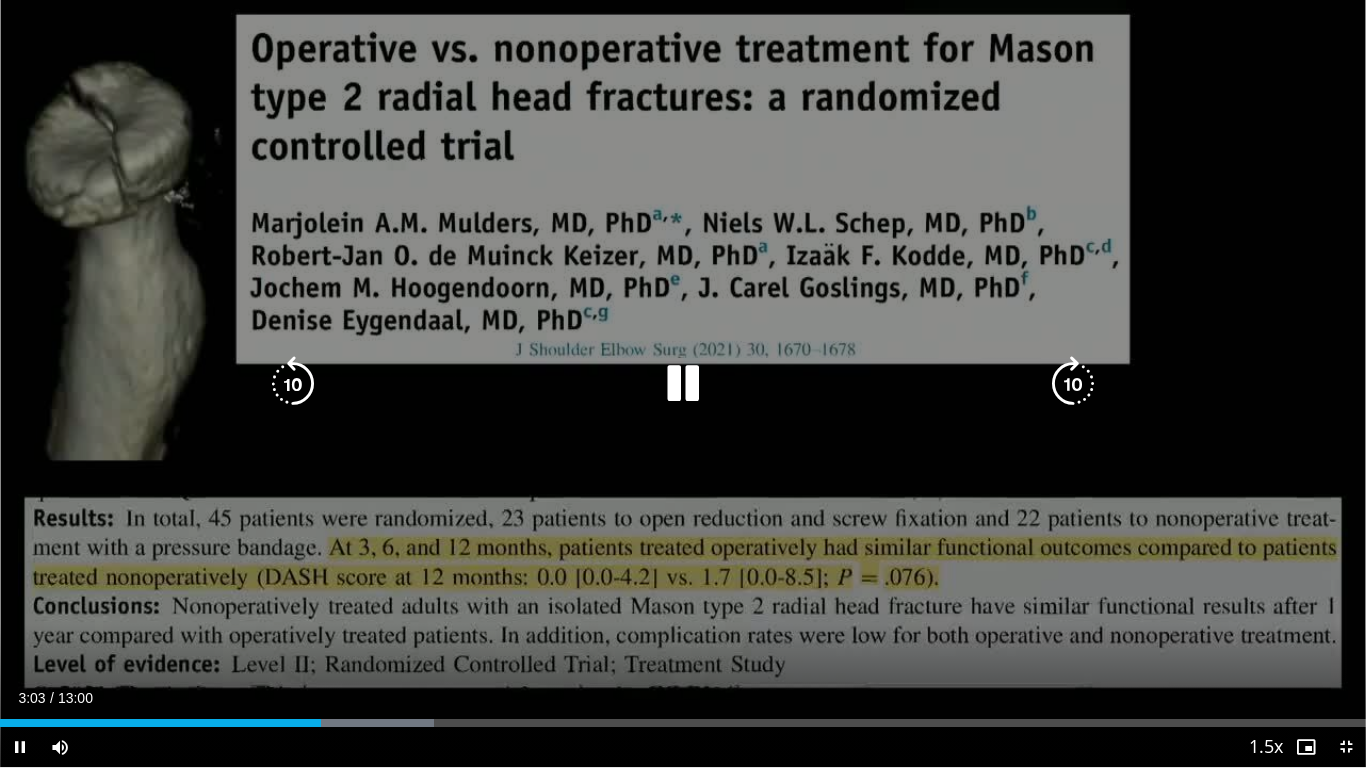 click at bounding box center [683, 384] 